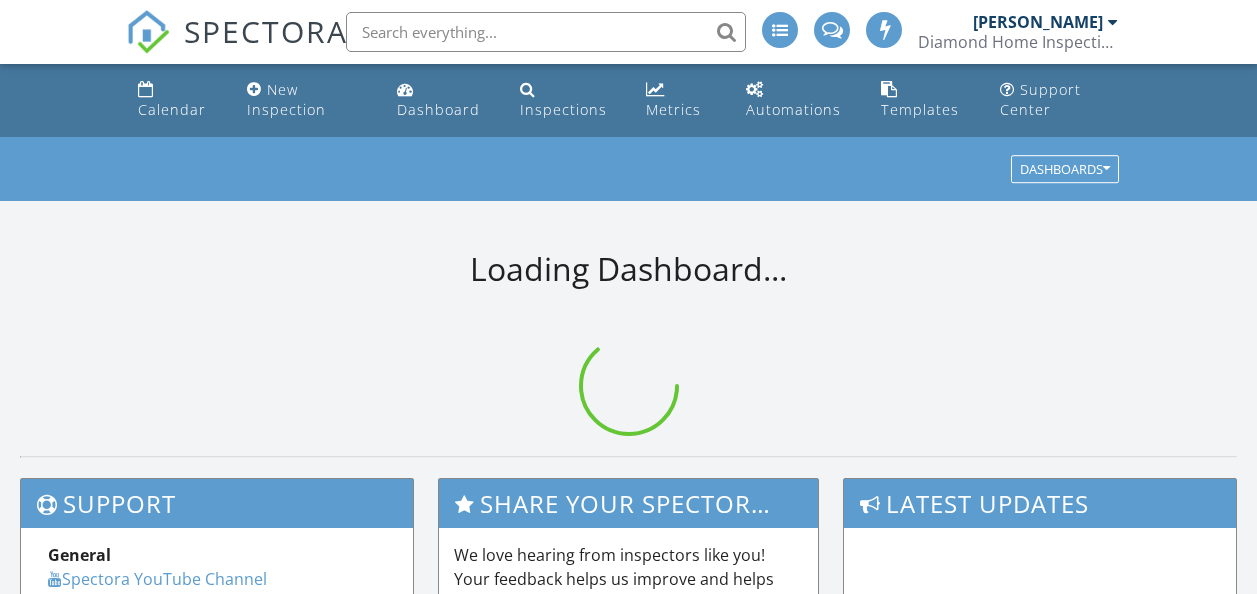 scroll, scrollTop: 0, scrollLeft: 0, axis: both 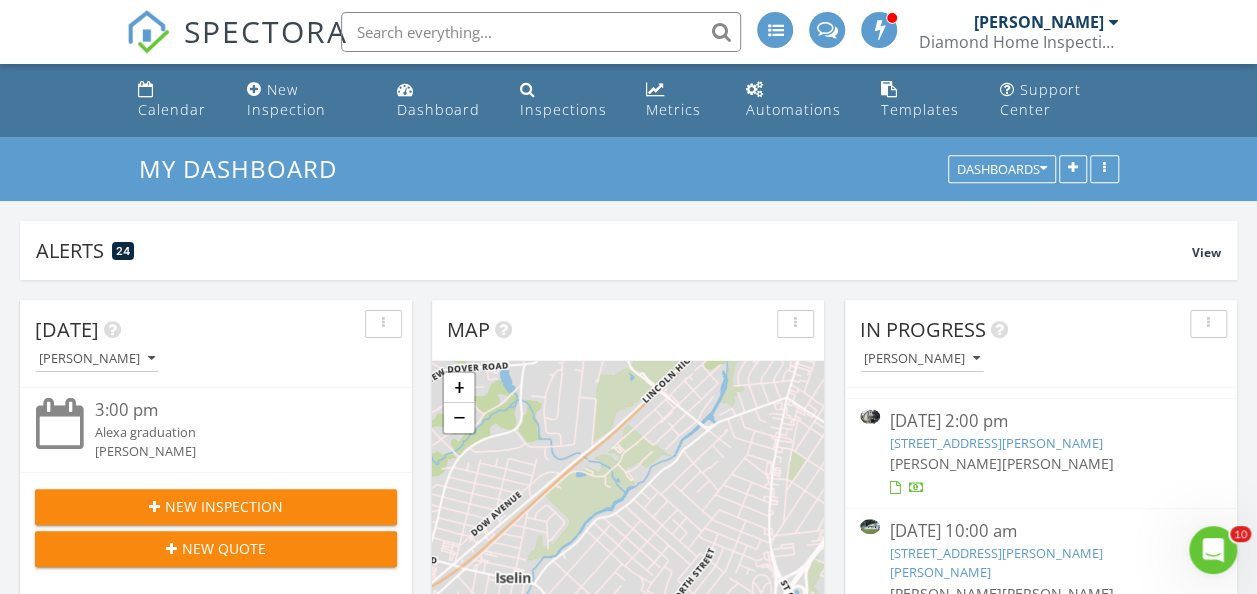 click on "209 Joyce Kilmer Ave , New Brunswick, NJ 08901" at bounding box center (996, 443) 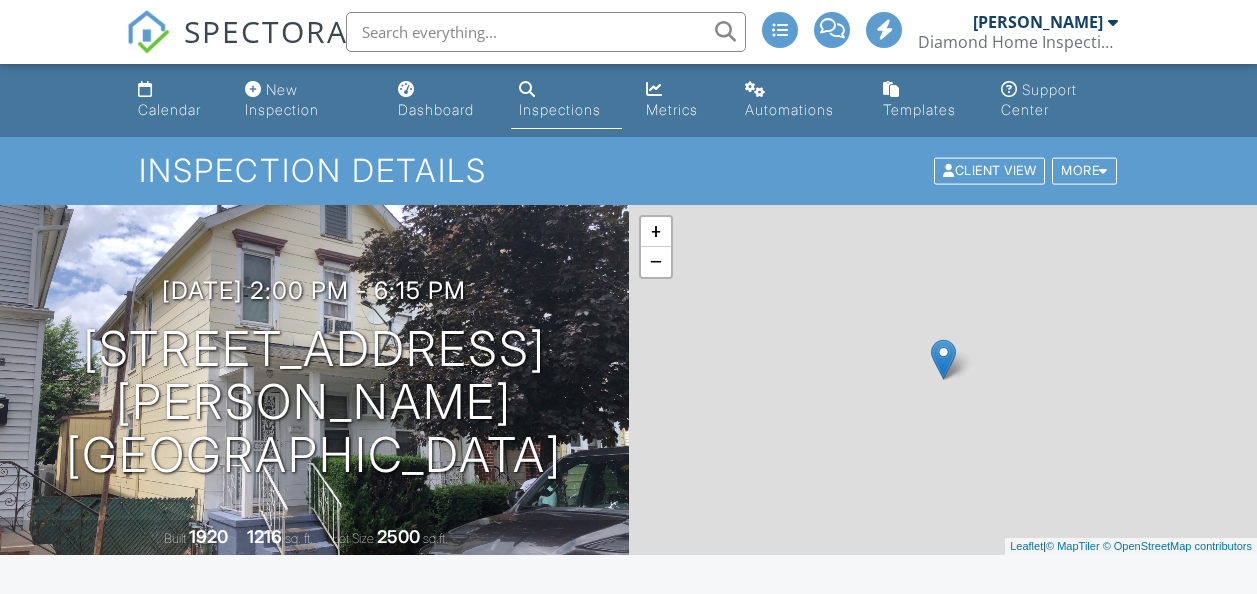 scroll, scrollTop: 0, scrollLeft: 0, axis: both 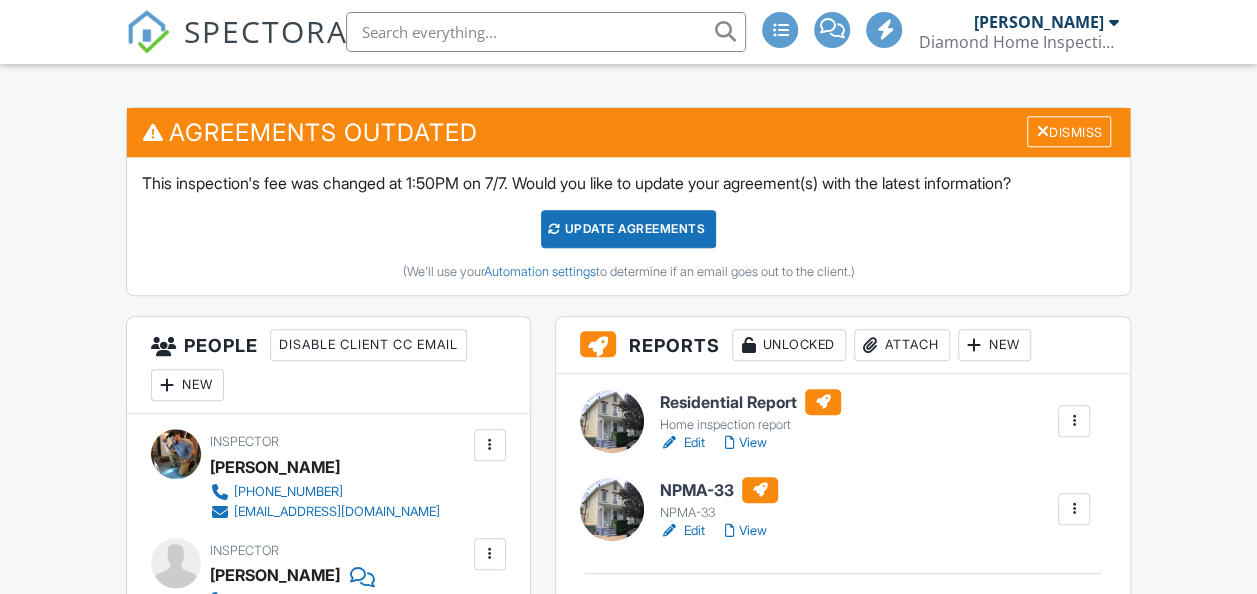 click on "Edit" at bounding box center (682, 531) 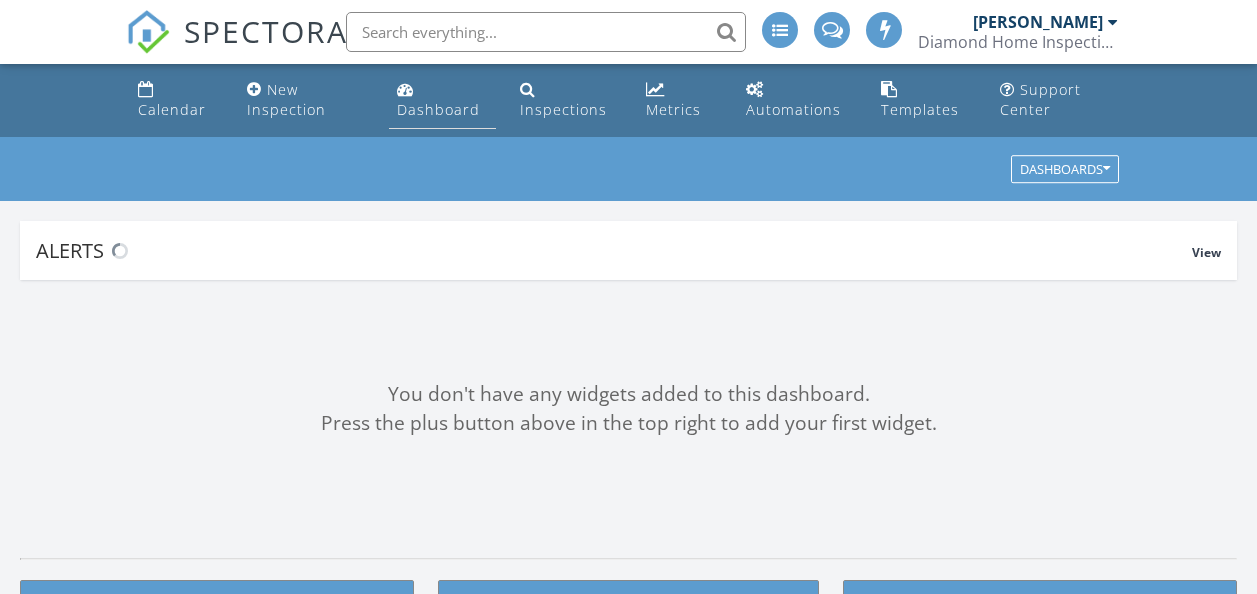 scroll, scrollTop: 0, scrollLeft: 0, axis: both 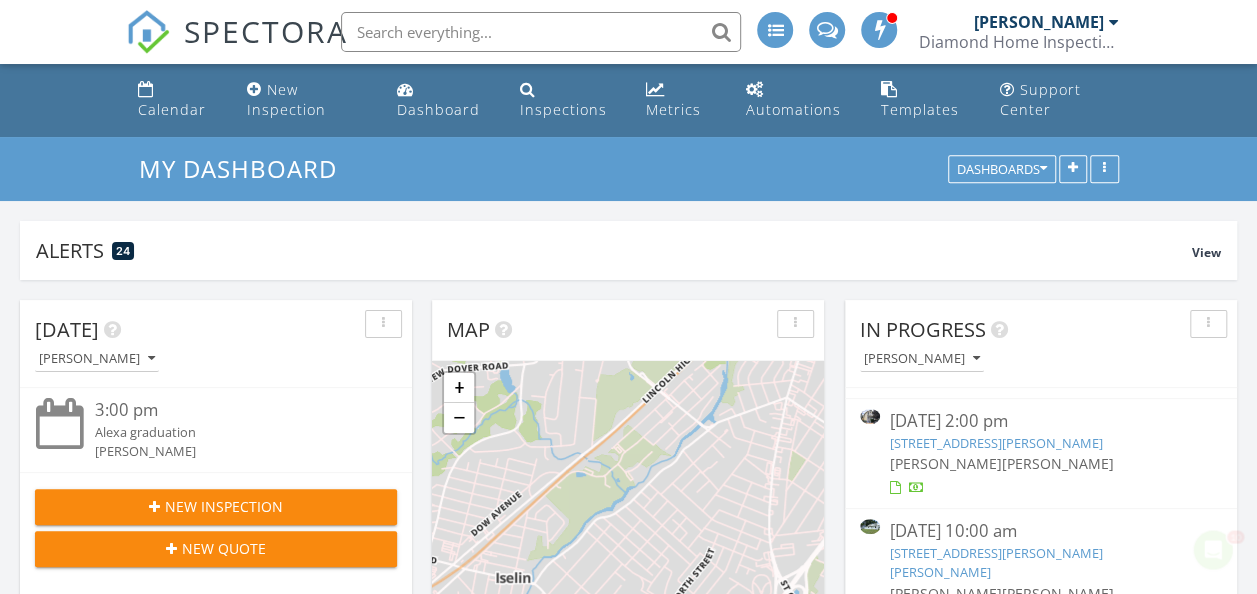 click on "209 Joyce Kilmer Ave , New Brunswick, NJ 08901" at bounding box center (996, 443) 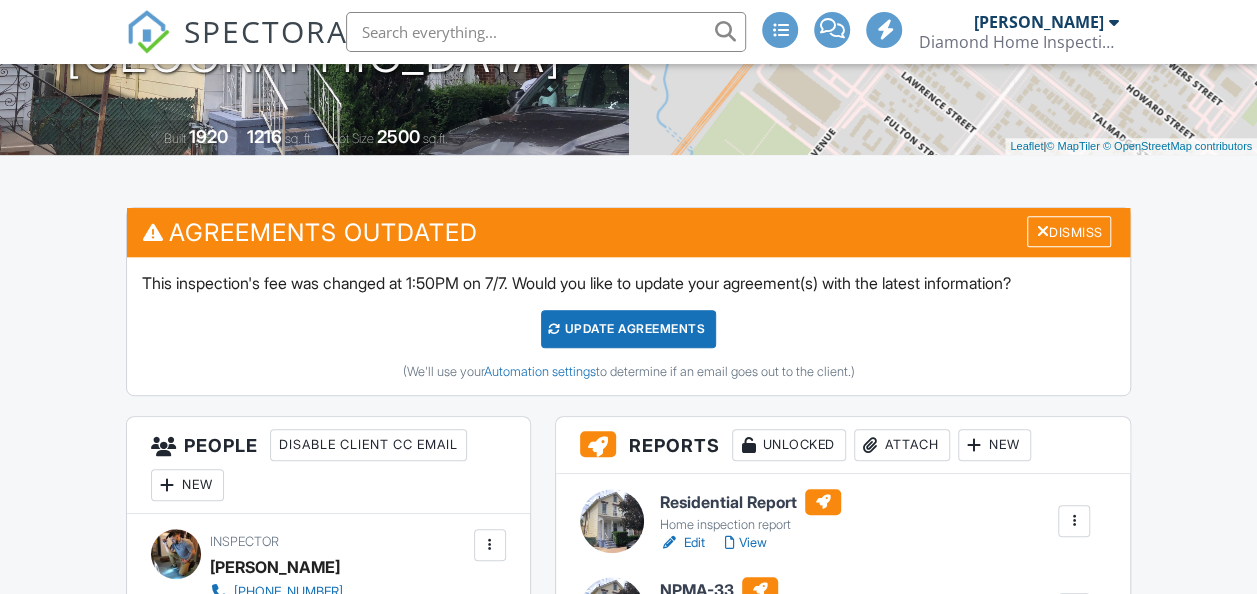 scroll, scrollTop: 700, scrollLeft: 0, axis: vertical 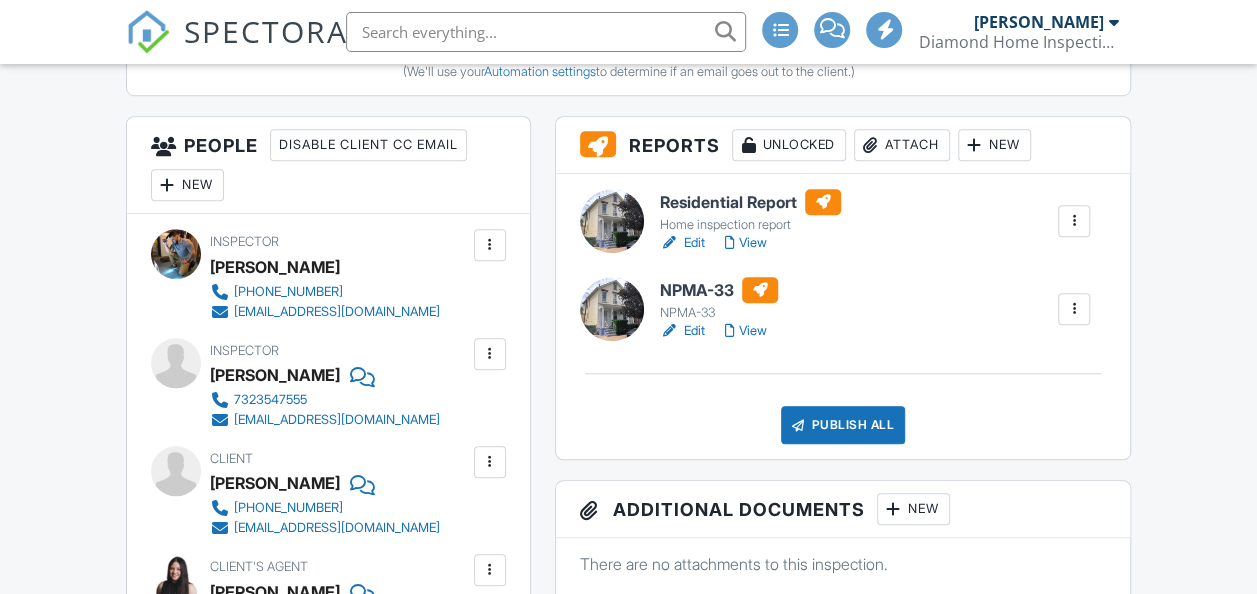 click on "Publish All" at bounding box center (843, 425) 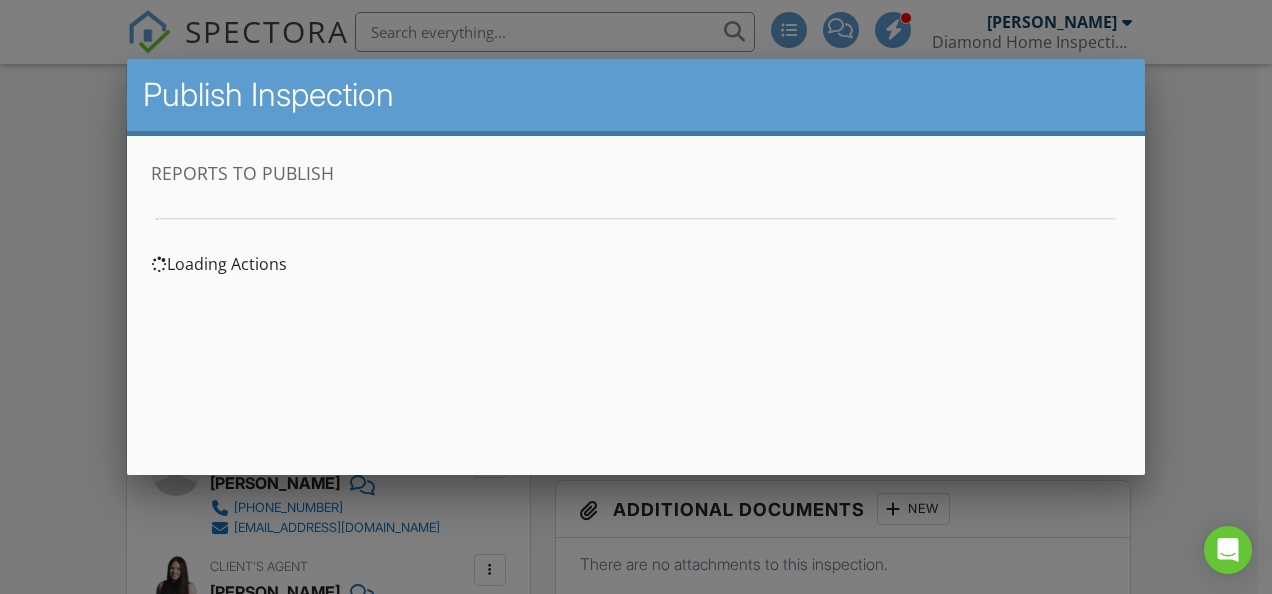 scroll, scrollTop: 0, scrollLeft: 0, axis: both 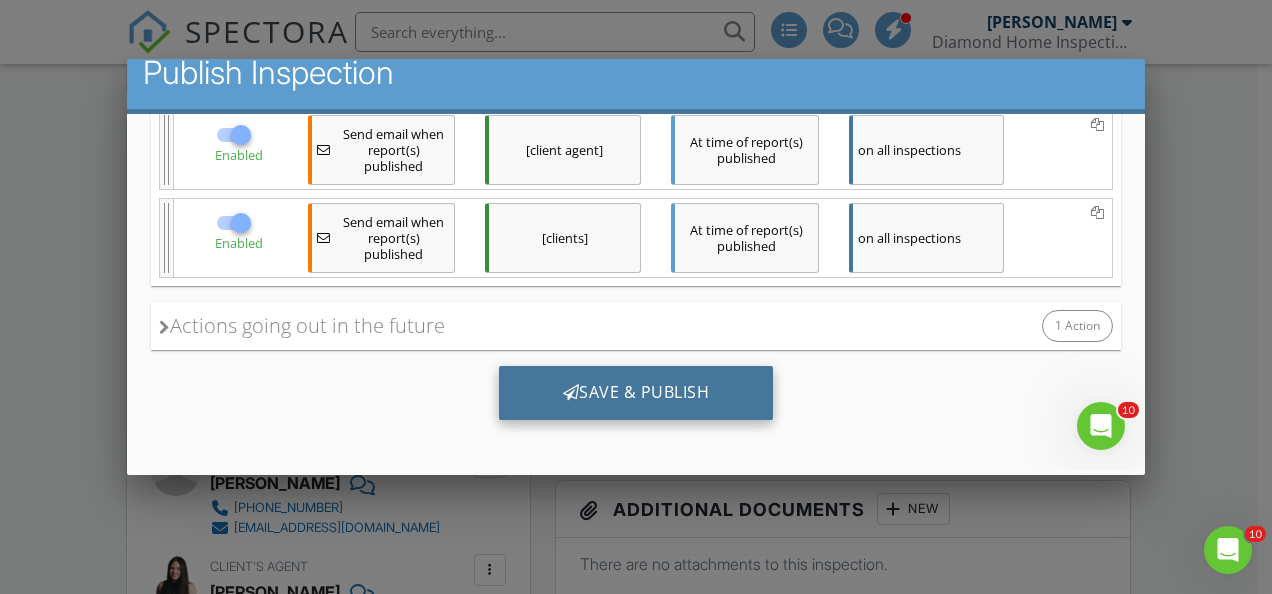 click on "Save & Publish" at bounding box center [636, 393] 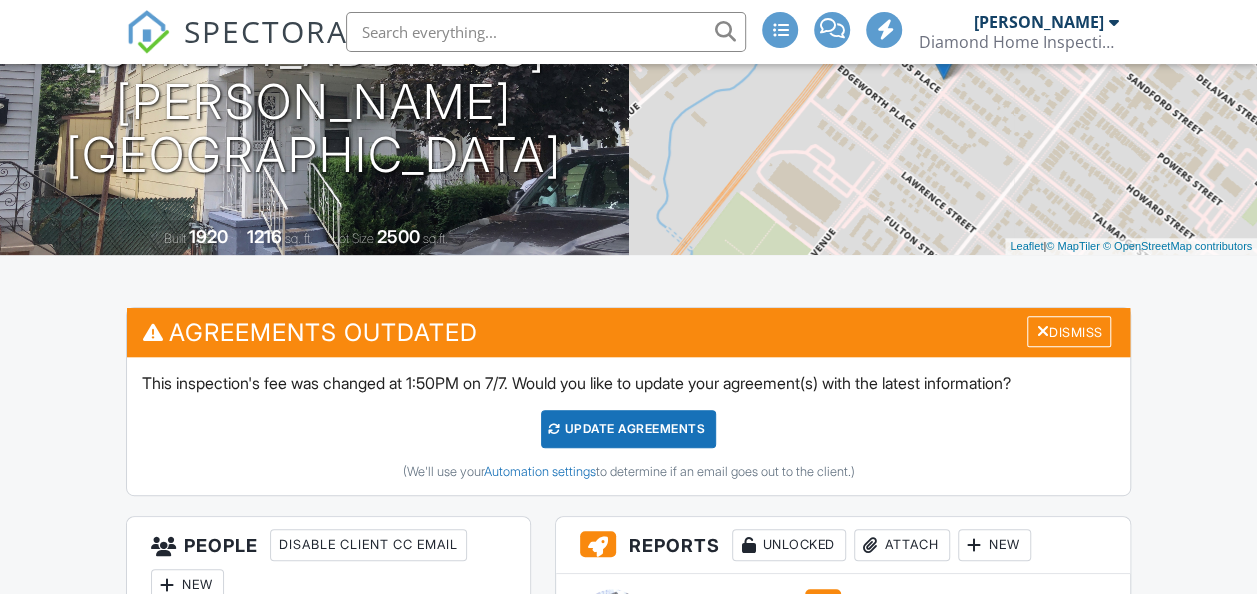 scroll, scrollTop: 300, scrollLeft: 0, axis: vertical 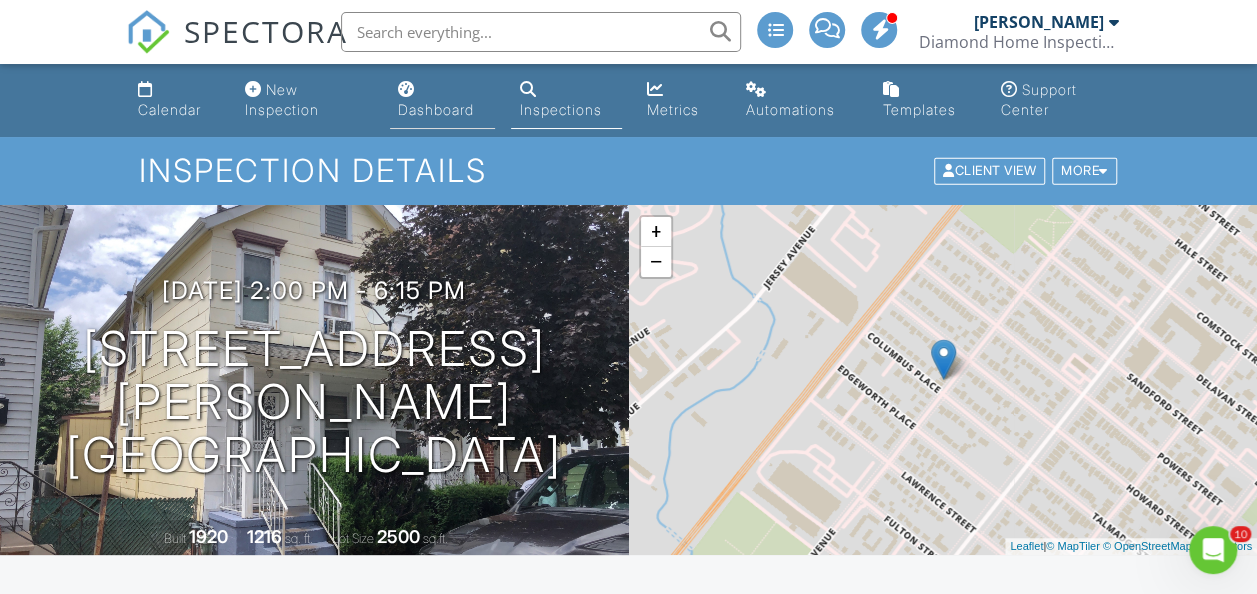 click on "Dashboard" at bounding box center (436, 109) 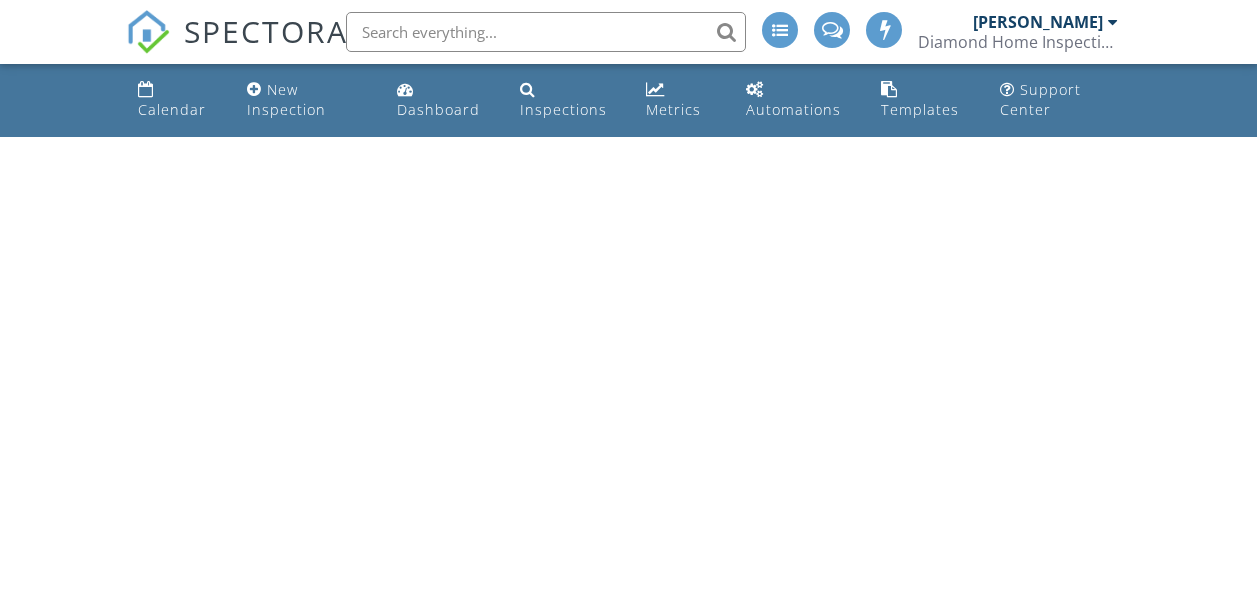 scroll, scrollTop: 0, scrollLeft: 0, axis: both 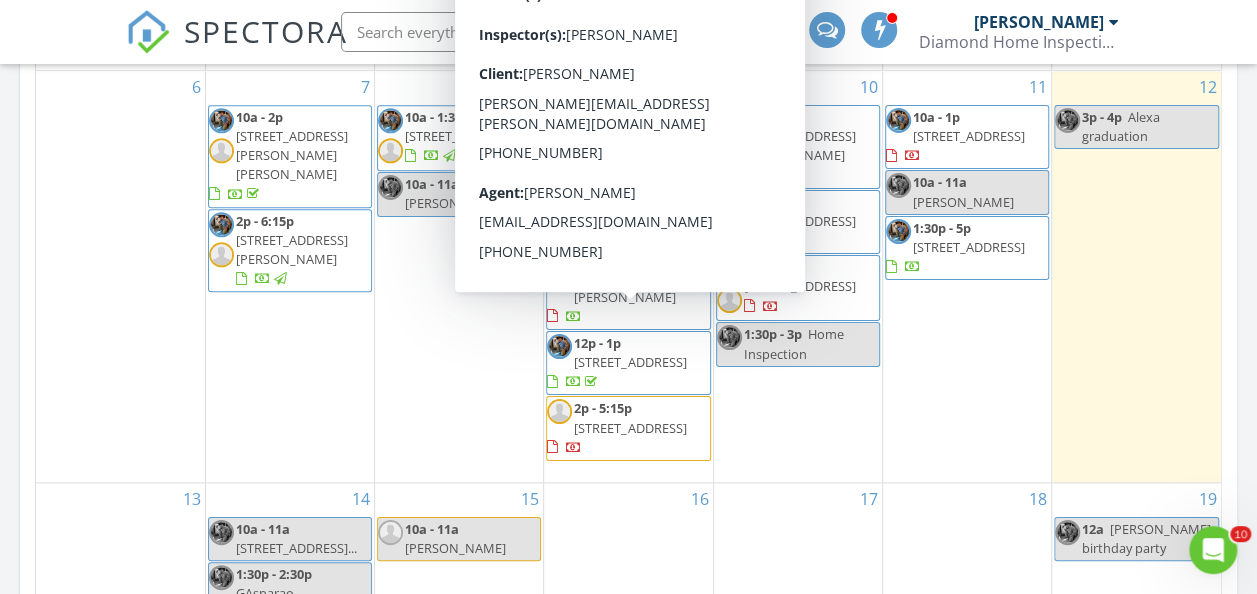 click on "96 Chain O' Hills Rd , Woodbridge Township 08830" at bounding box center (630, 428) 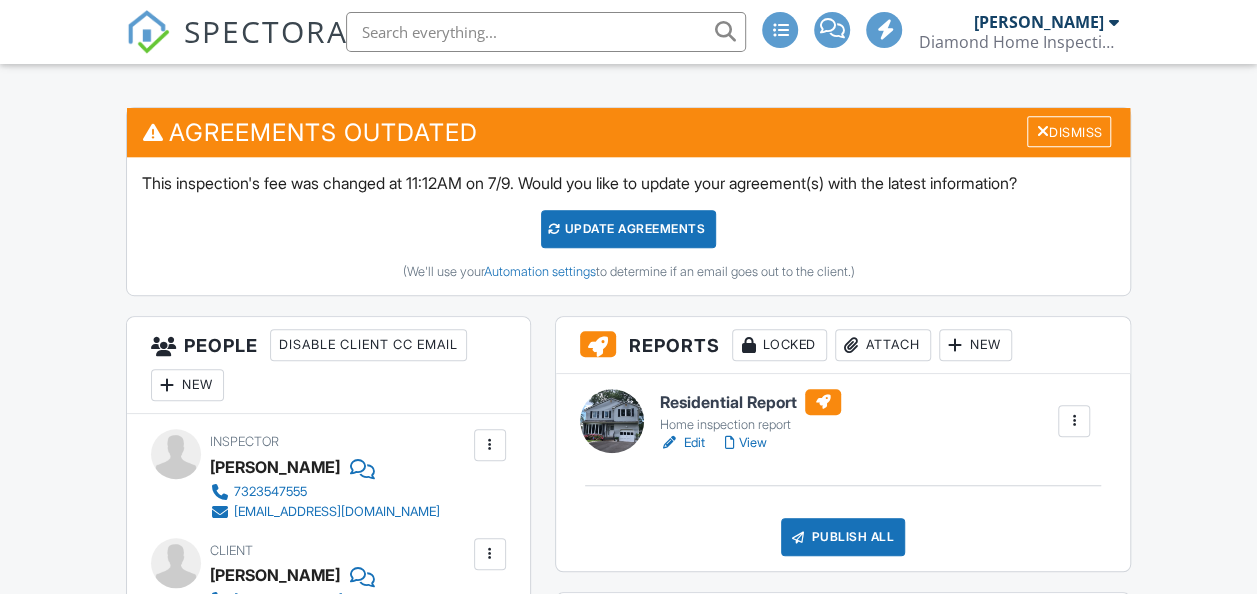 scroll, scrollTop: 500, scrollLeft: 0, axis: vertical 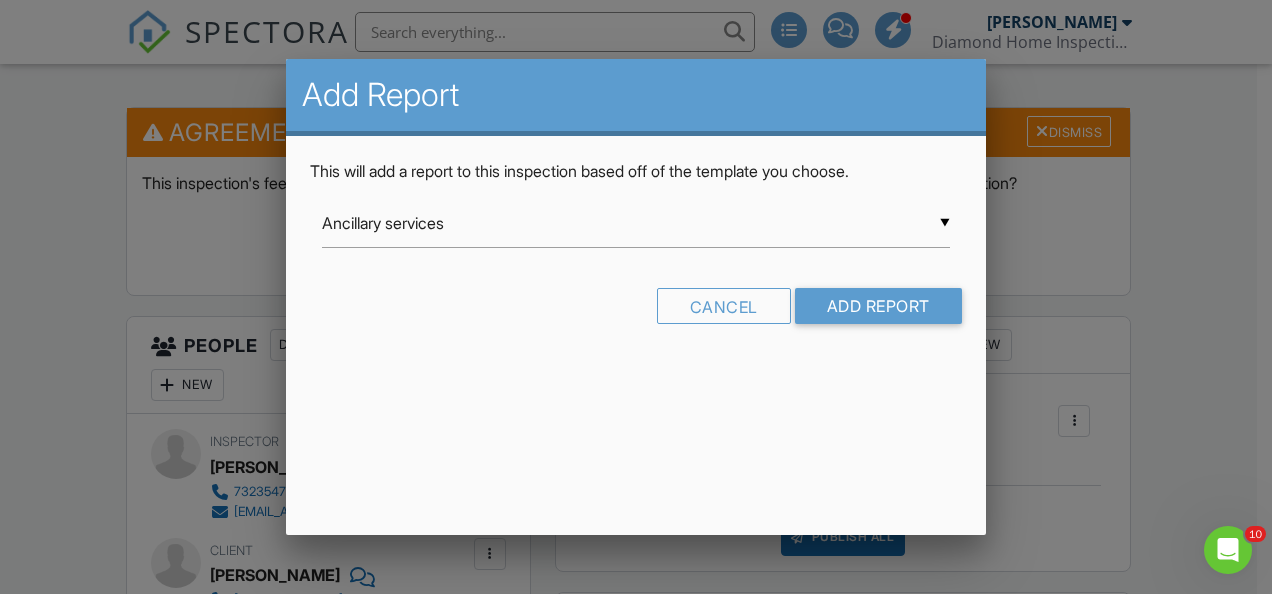 click on "▼ Ancillary services Ancillary services Home inspection report Lead Evaluation NPMA-33  Ancillary services
Home inspection report
Lead Evaluation
NPMA-33" at bounding box center (636, 223) 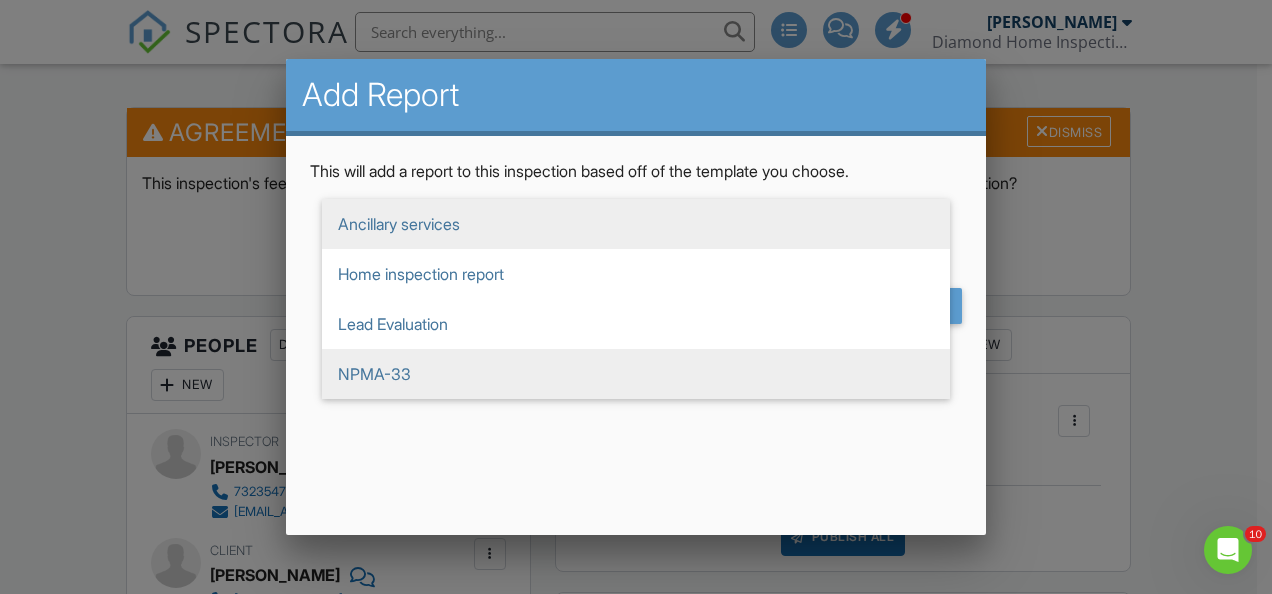 click on "NPMA-33" at bounding box center (636, 374) 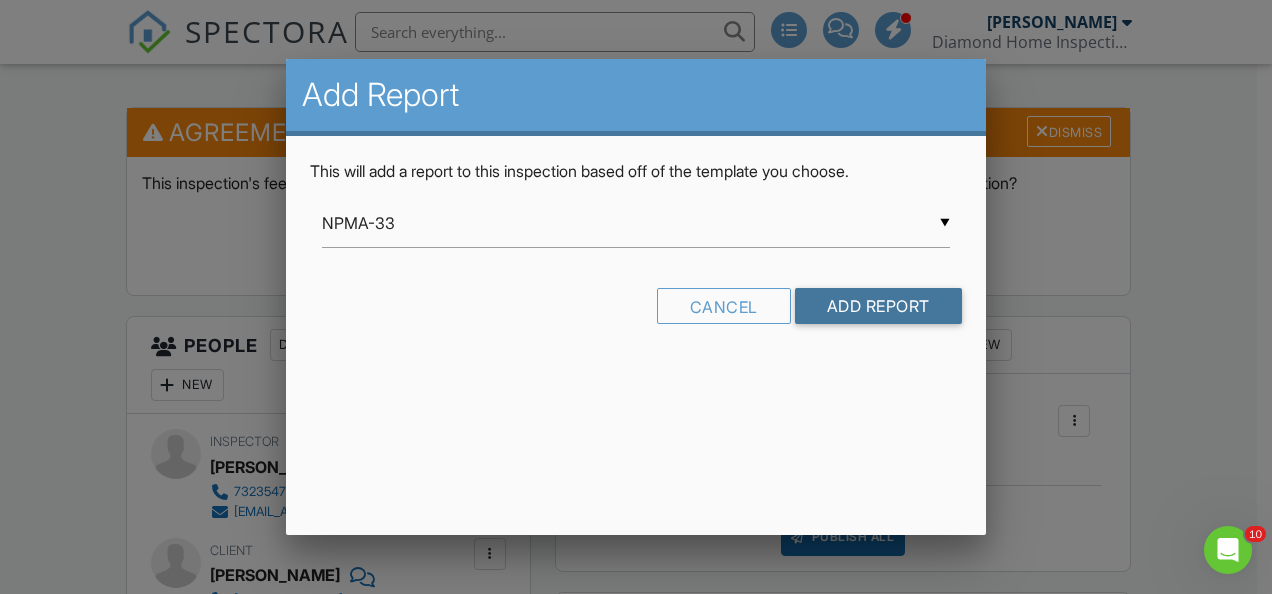 click on "Add Report" at bounding box center [878, 306] 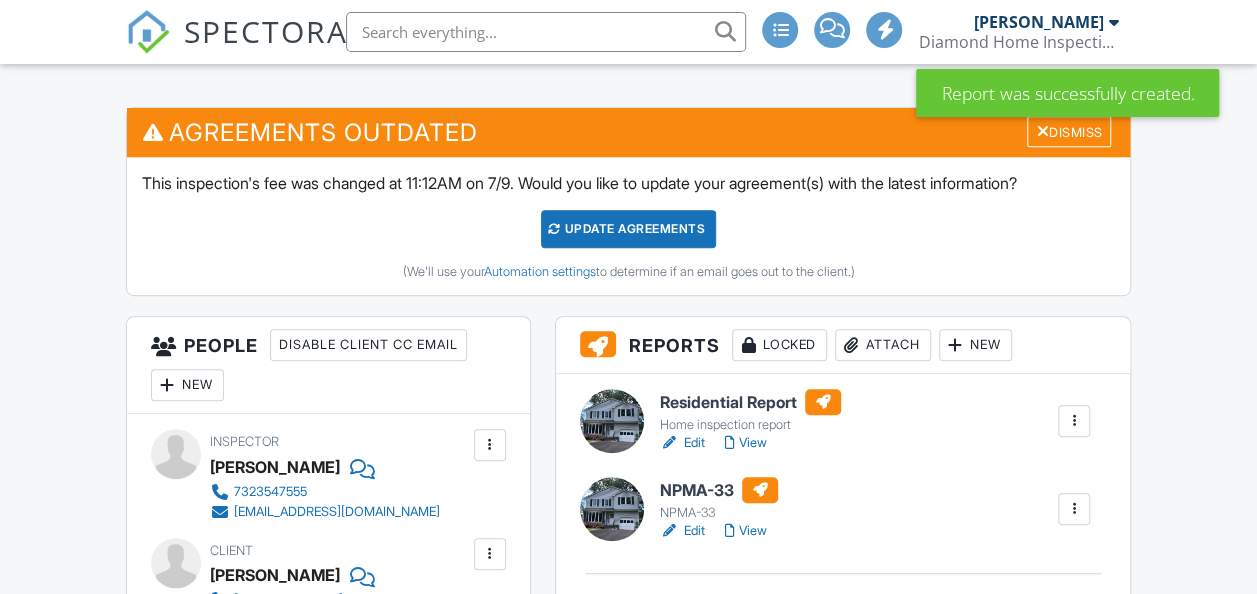 scroll, scrollTop: 0, scrollLeft: 0, axis: both 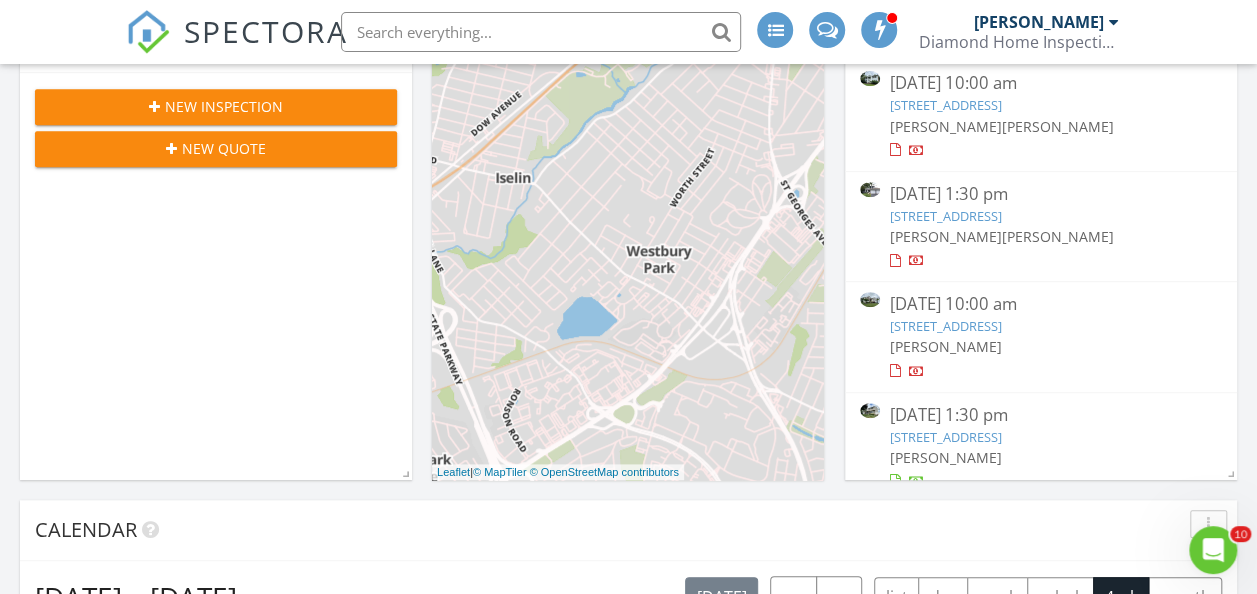 click on "3 Sloop Square, Freehold, NJ 07728" at bounding box center [946, 216] 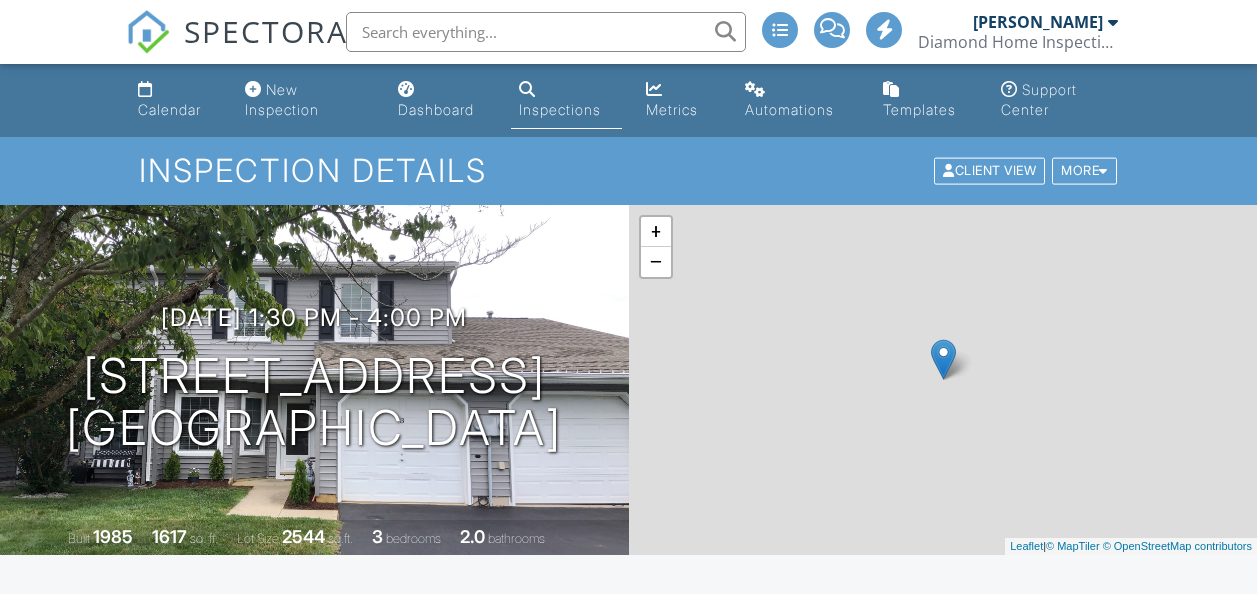 scroll, scrollTop: 0, scrollLeft: 0, axis: both 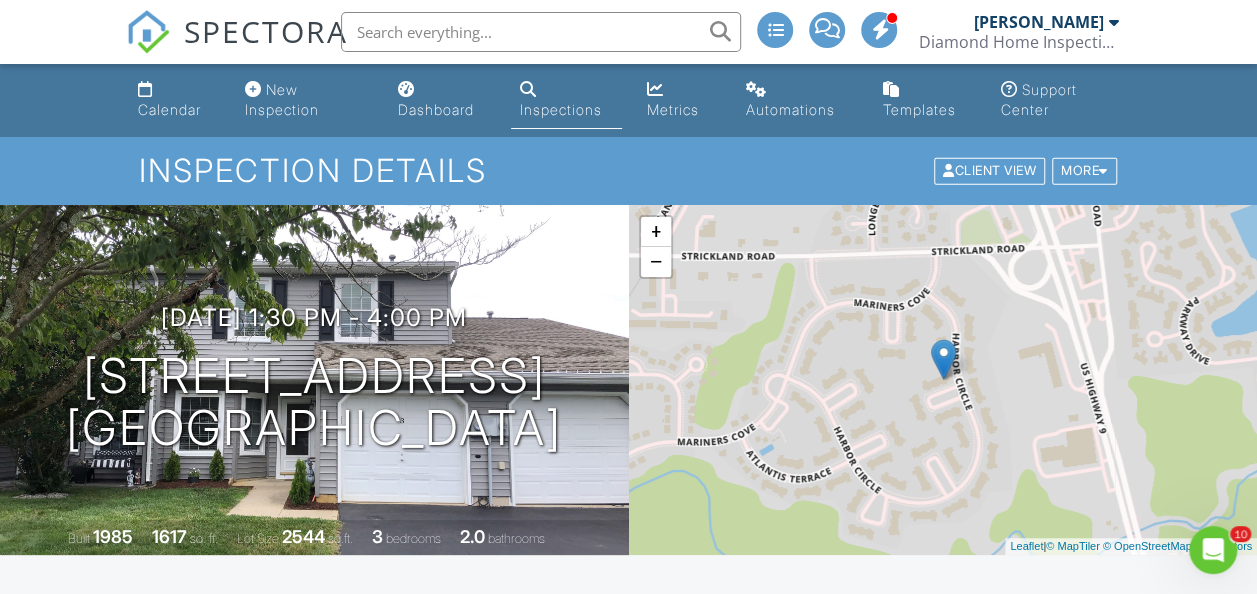click on "Inspections" at bounding box center [560, 109] 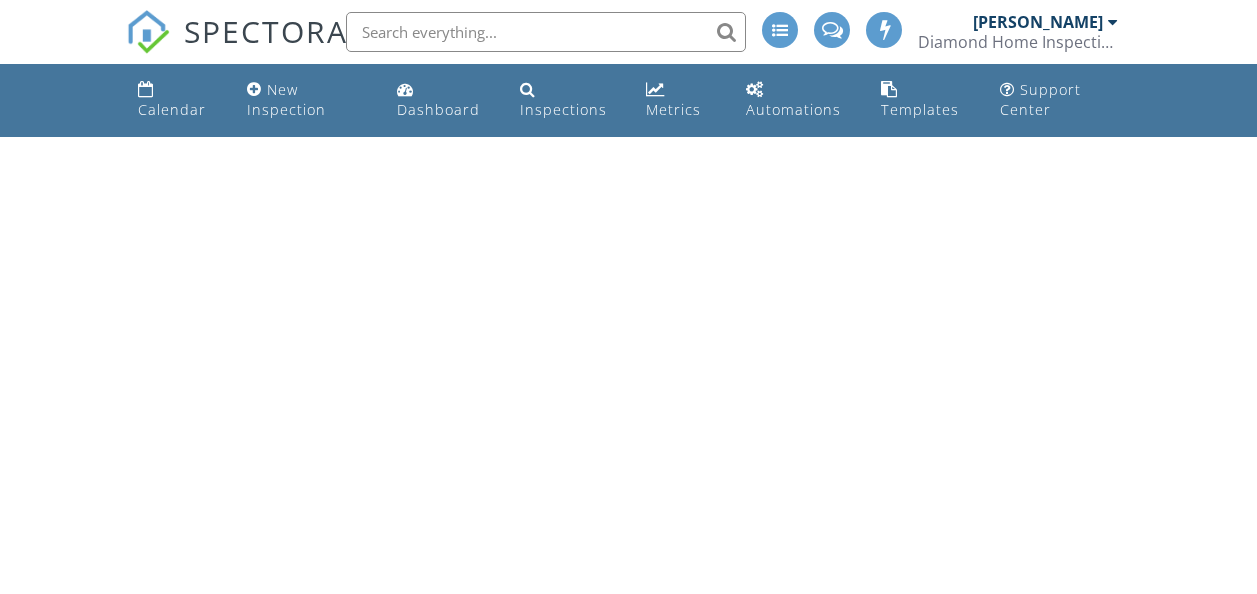 scroll, scrollTop: 0, scrollLeft: 0, axis: both 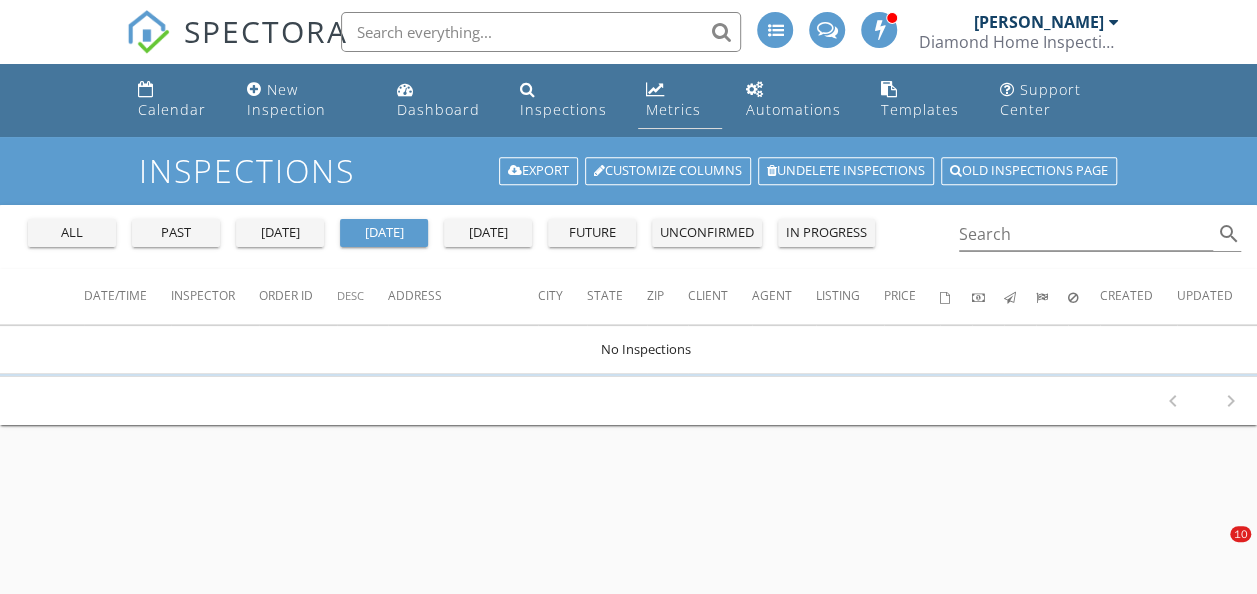 click on "Metrics" at bounding box center [673, 109] 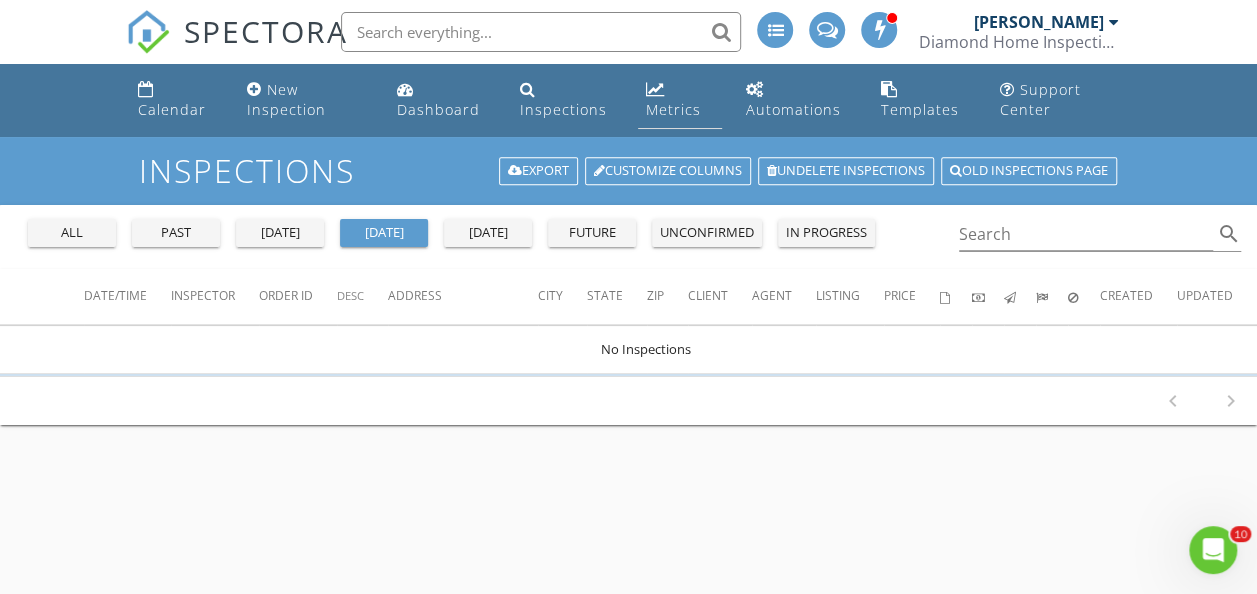 scroll, scrollTop: 0, scrollLeft: 0, axis: both 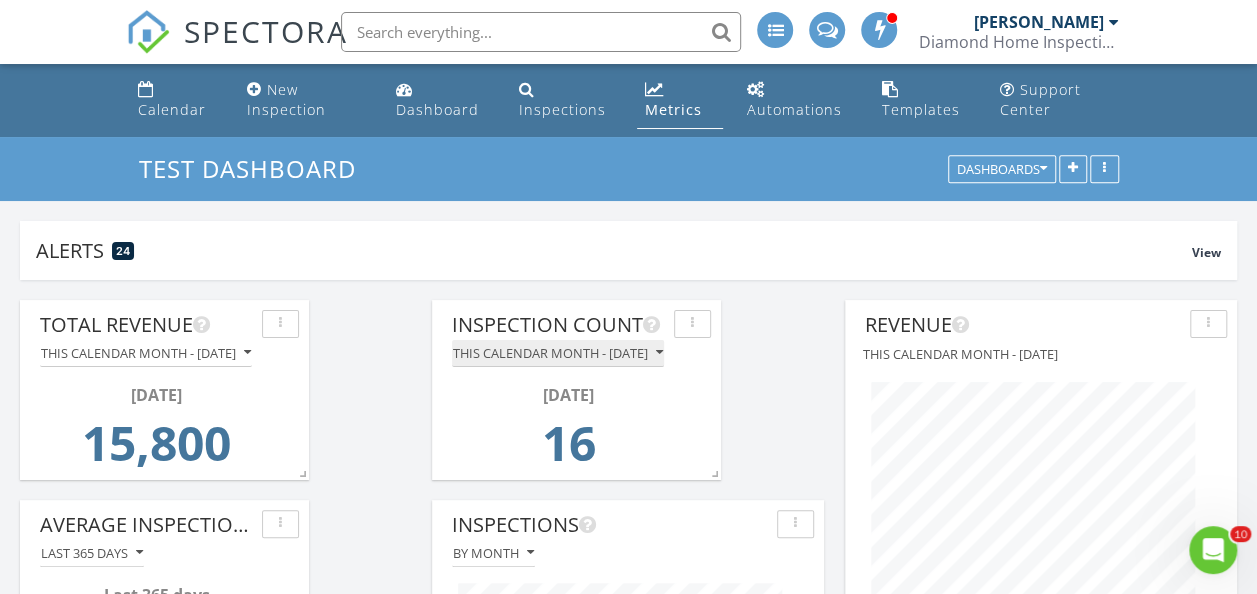 click on "This calendar month - July 2025" at bounding box center (558, 353) 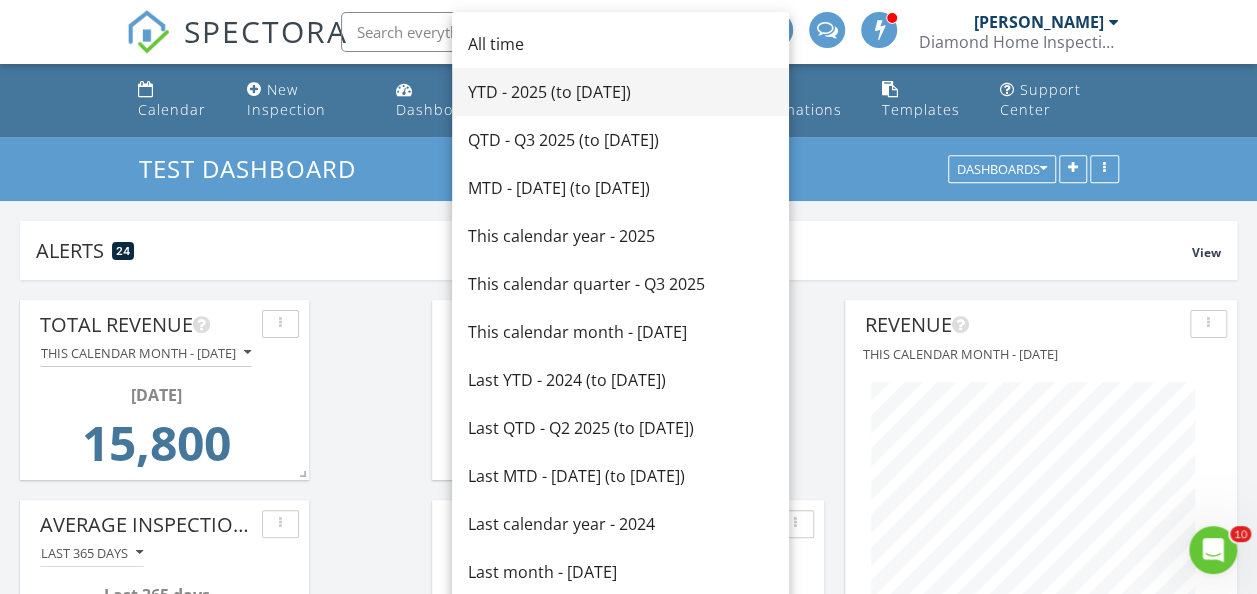 click on "YTD - 2025 (to Jul 12th)" at bounding box center (620, 92) 